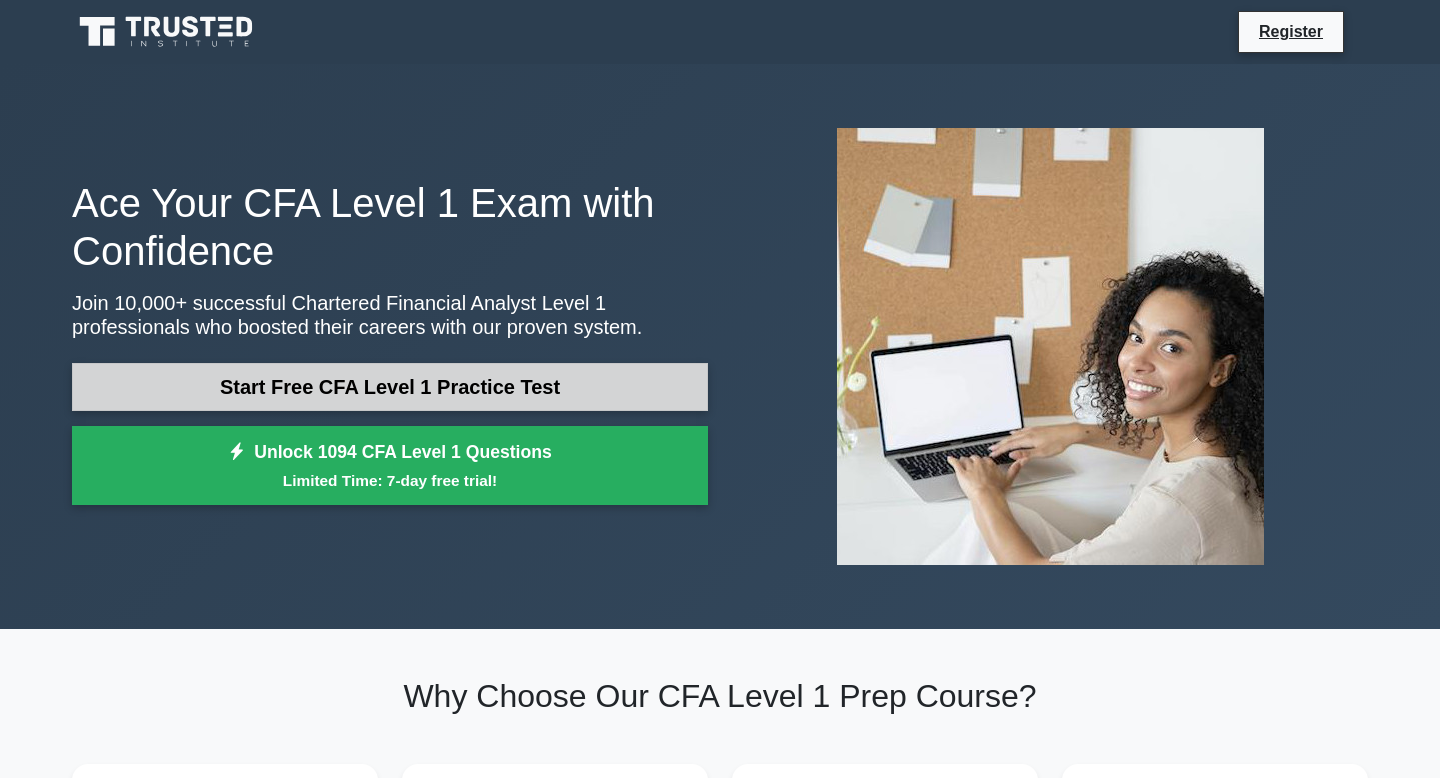 scroll, scrollTop: 0, scrollLeft: 0, axis: both 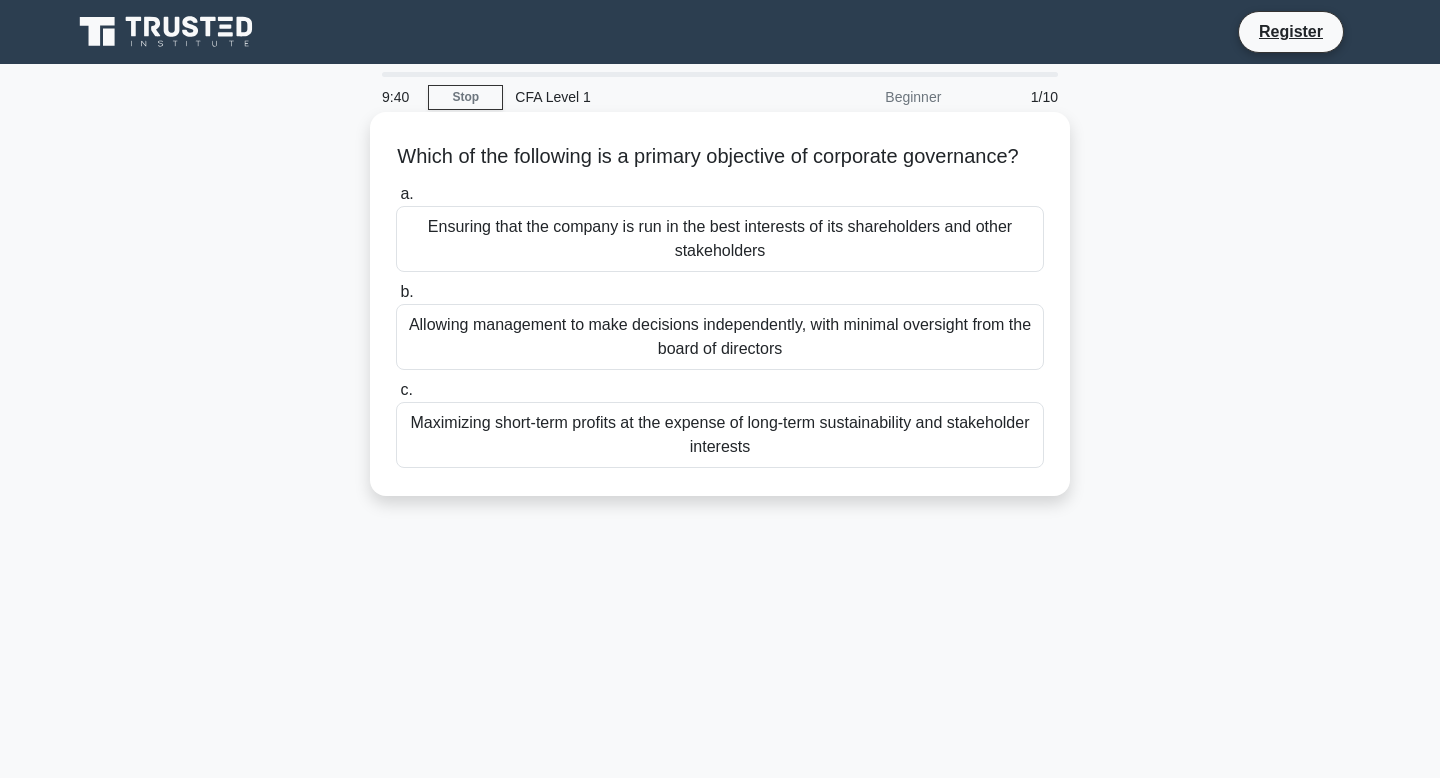click on "Ensuring that the company is run in the best interests of its shareholders and other stakeholders" at bounding box center (720, 239) 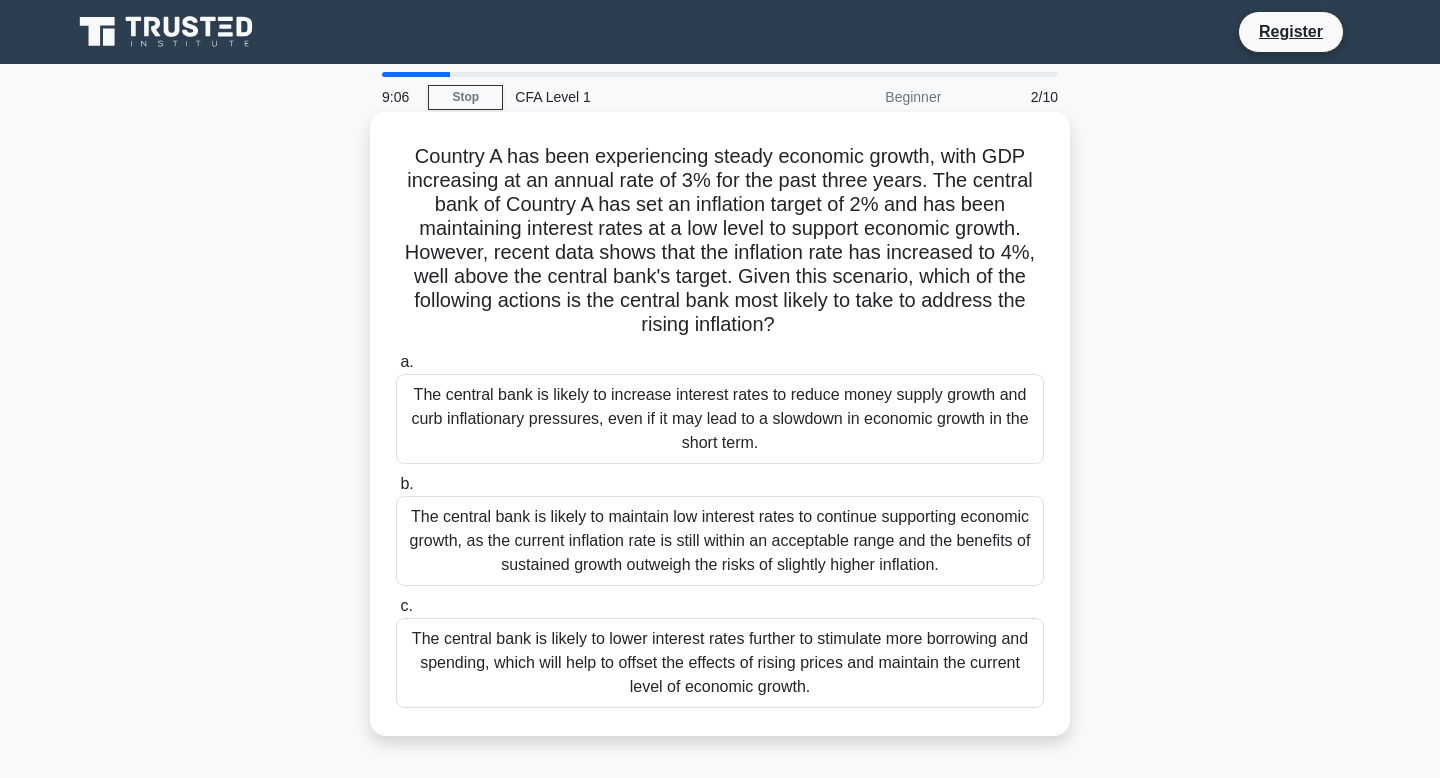 click on "The central bank is likely to increase interest rates to reduce money supply growth and curb inflationary pressures, even if it may lead to a slowdown in economic growth in the short term." at bounding box center (720, 419) 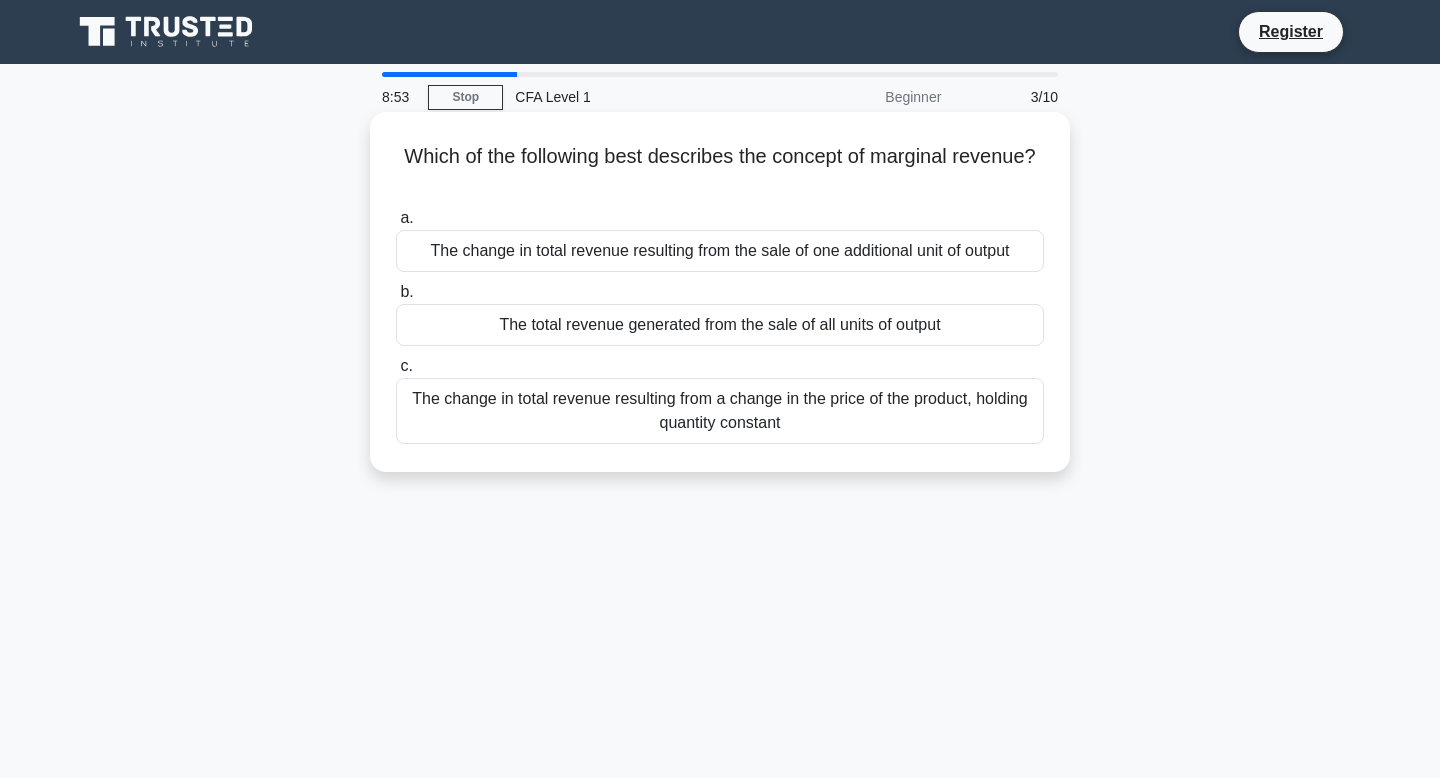 click on "The change in total revenue resulting from the sale of one additional unit of output" at bounding box center (720, 251) 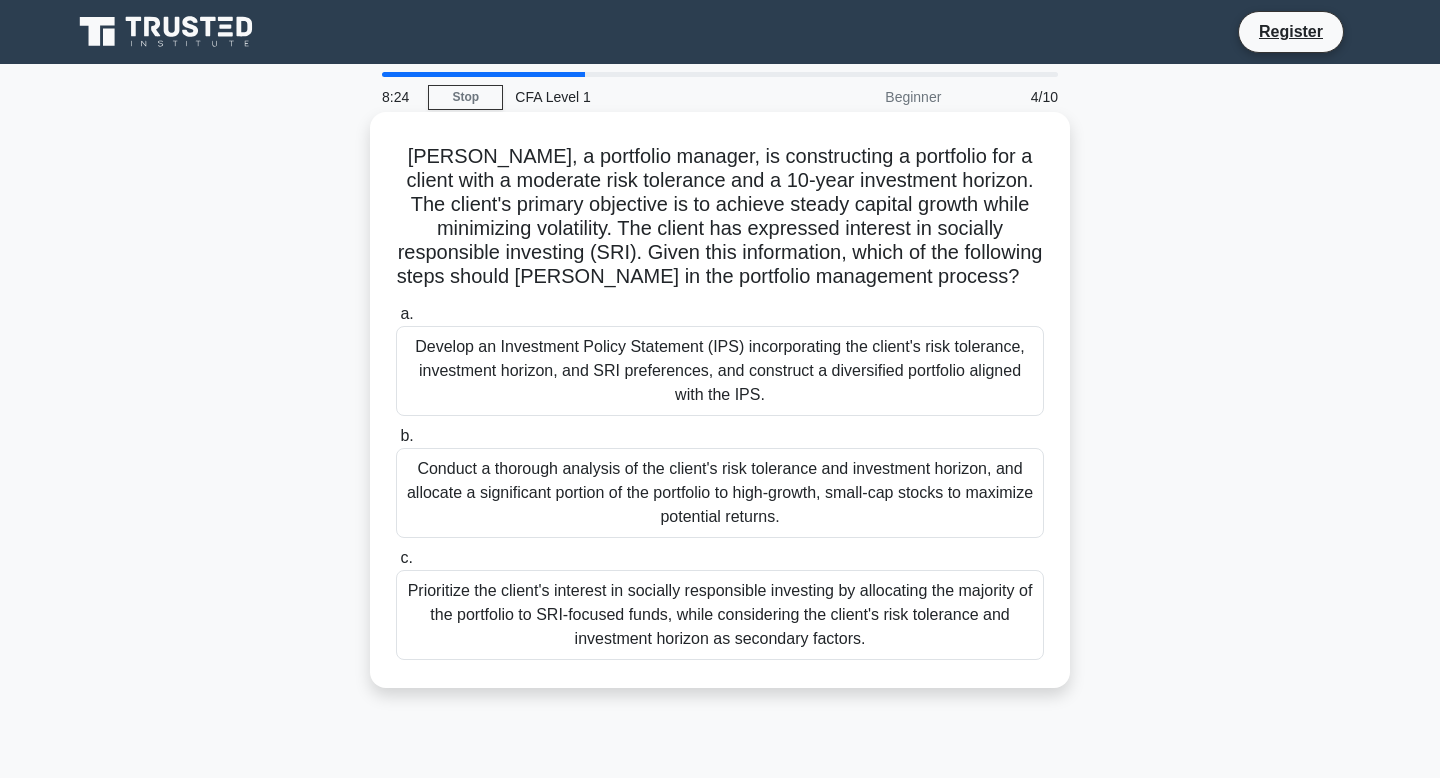 click on "Develop an Investment Policy Statement (IPS) incorporating the client's risk tolerance, investment horizon, and SRI preferences, and construct a diversified portfolio aligned with the IPS." at bounding box center [720, 371] 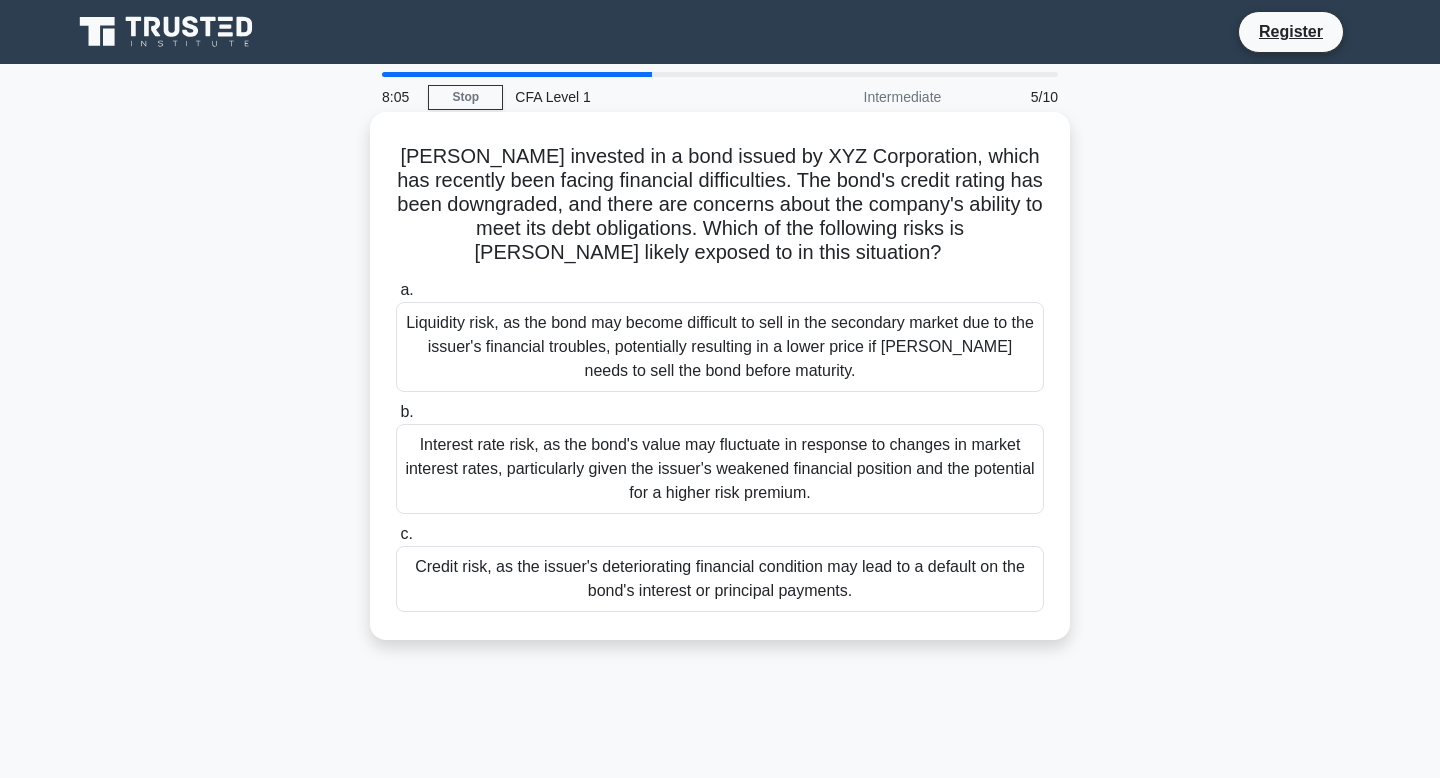 click on "Credit risk, as the issuer's deteriorating financial condition may lead to a default on the bond's interest or principal payments." at bounding box center [720, 579] 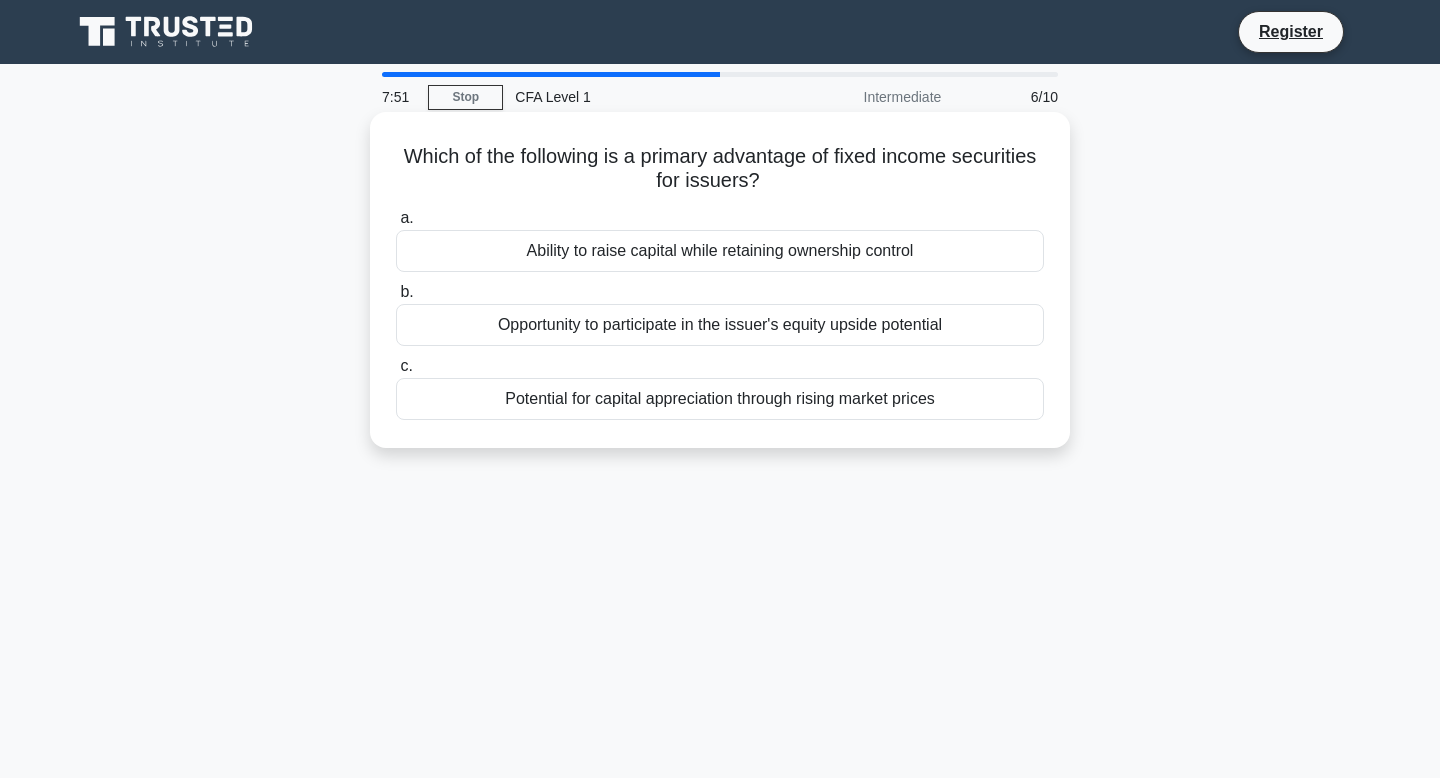 click on "Ability to raise capital while retaining ownership control" at bounding box center [720, 251] 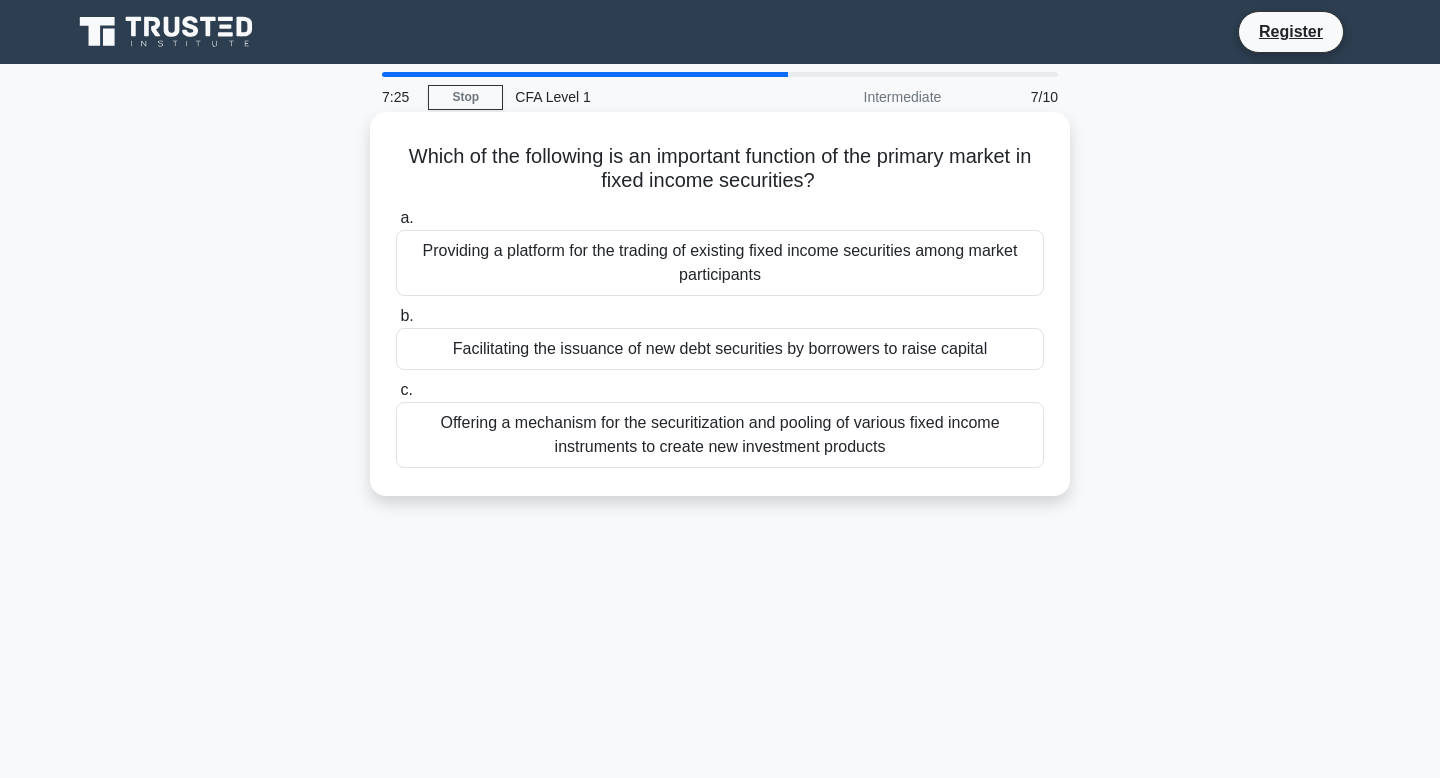 click on "Facilitating the issuance of new debt securities by borrowers to raise capital" at bounding box center [720, 349] 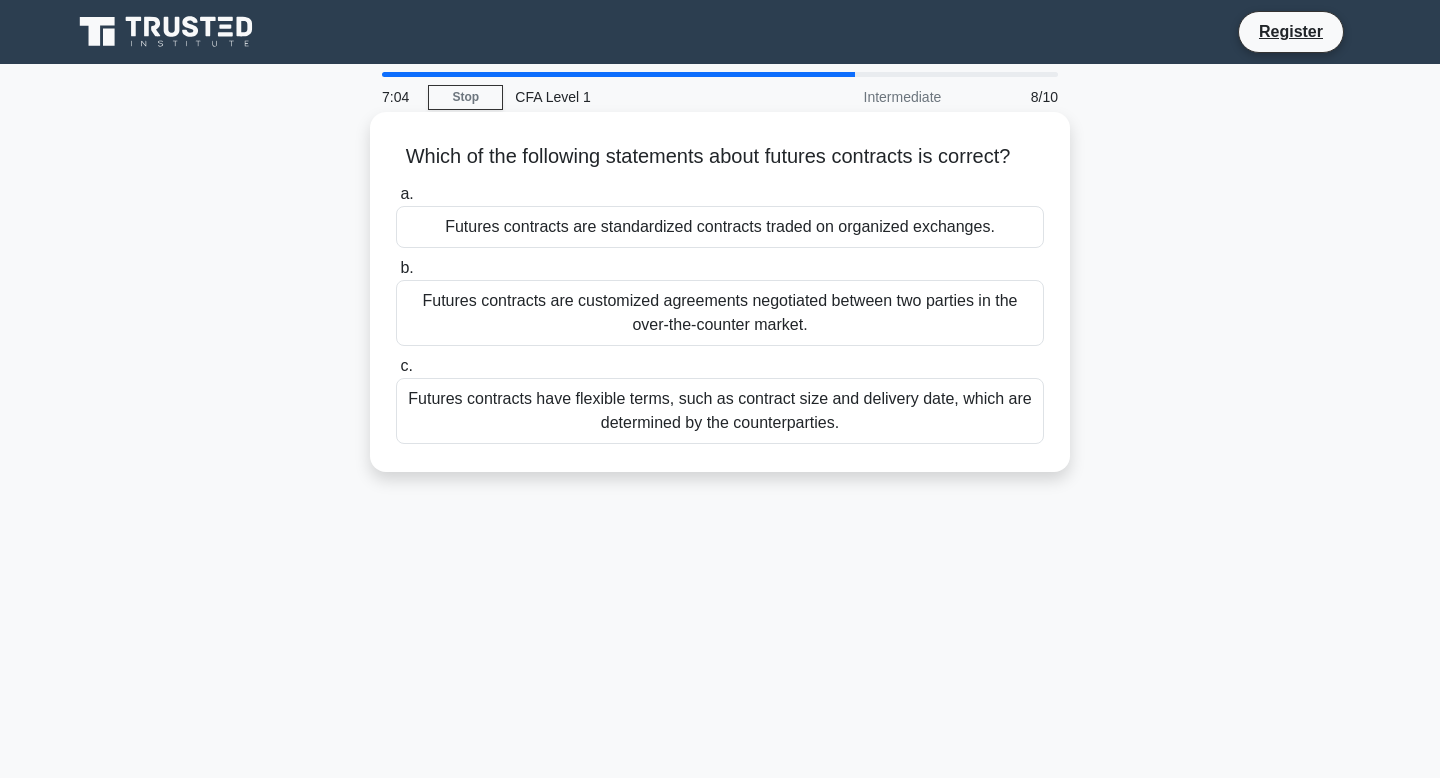 click on "Futures contracts have flexible terms, such as contract size and delivery date, which are determined by the counterparties." at bounding box center [720, 411] 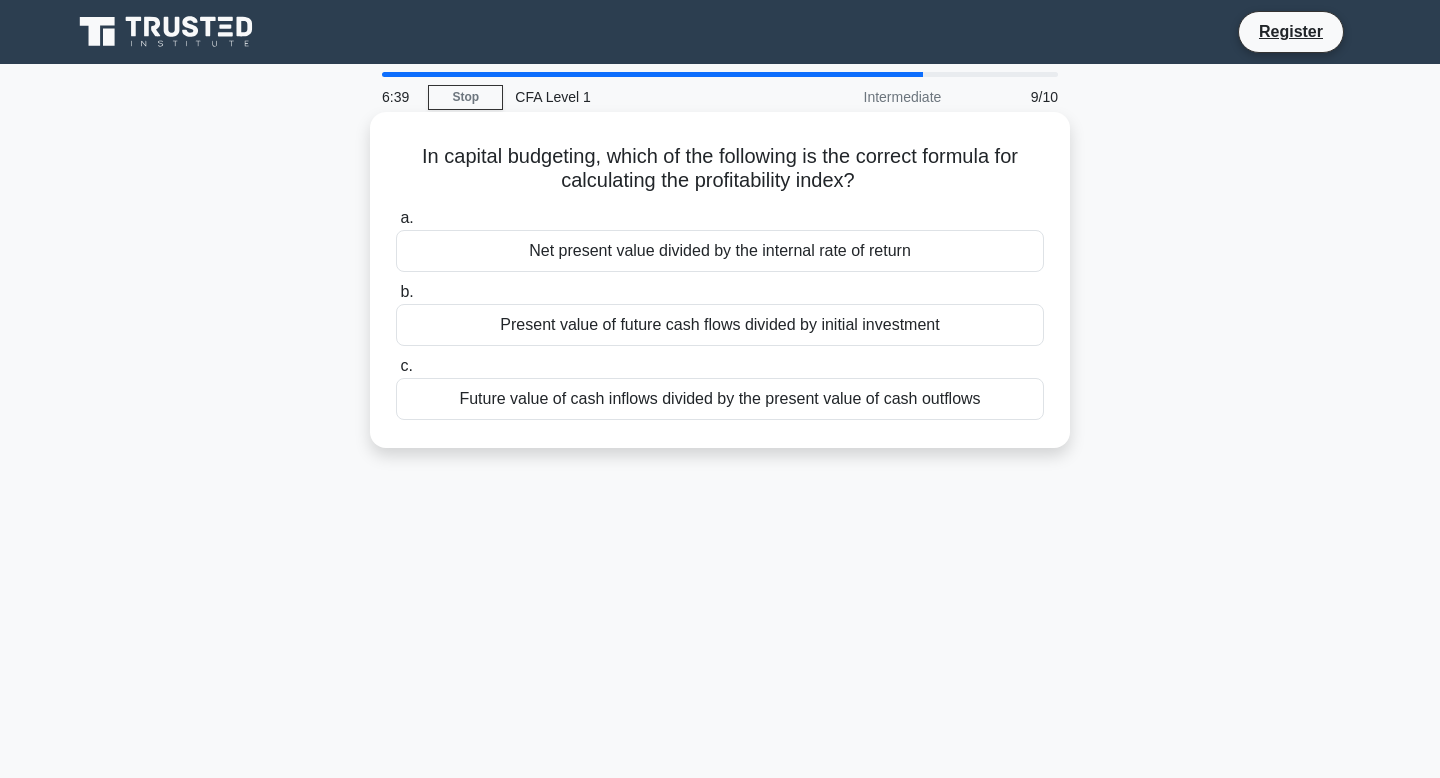 click on "Present value of future cash flows divided by initial investment" at bounding box center [720, 325] 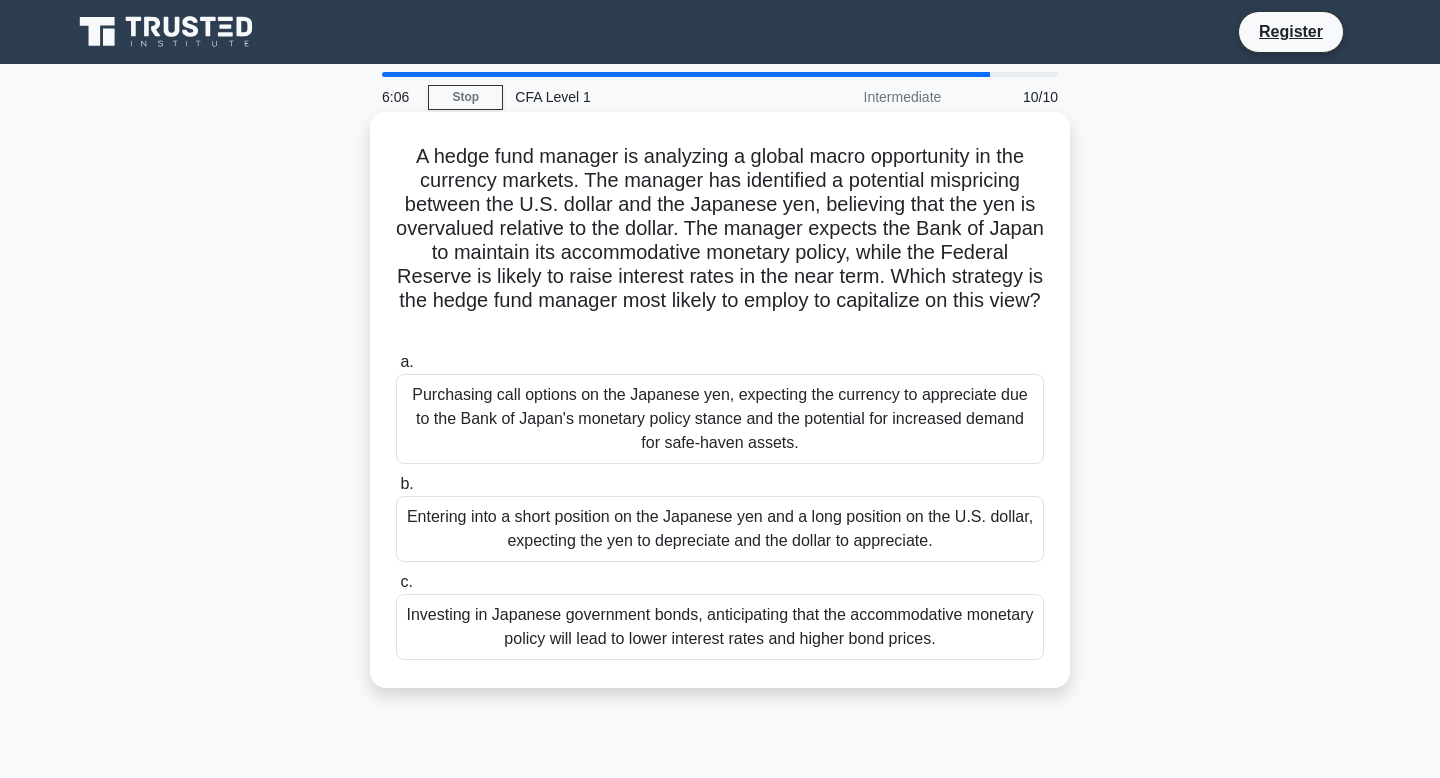 click on "Entering into a short position on the Japanese yen and a long position on the U.S. dollar, expecting the yen to depreciate and the dollar to appreciate." at bounding box center (720, 529) 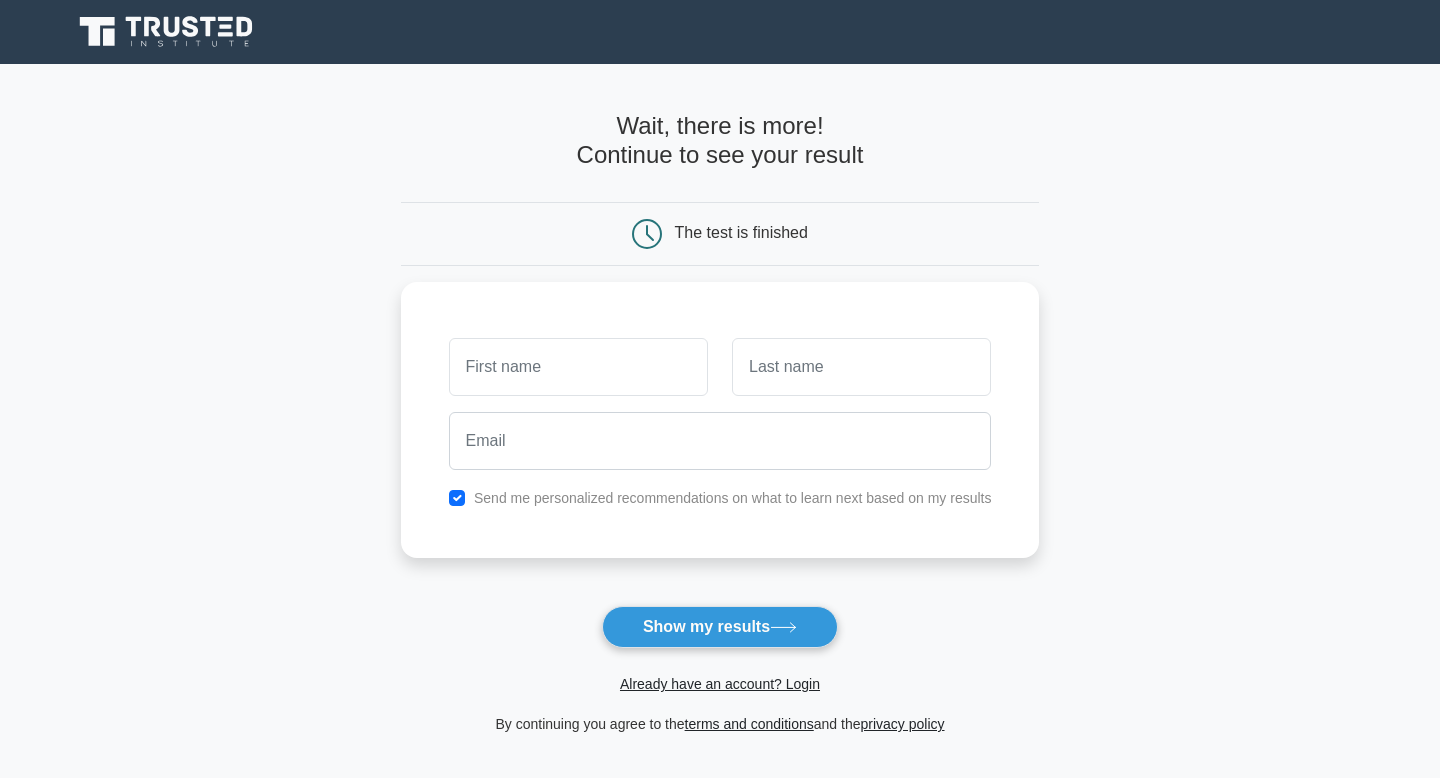scroll, scrollTop: 0, scrollLeft: 0, axis: both 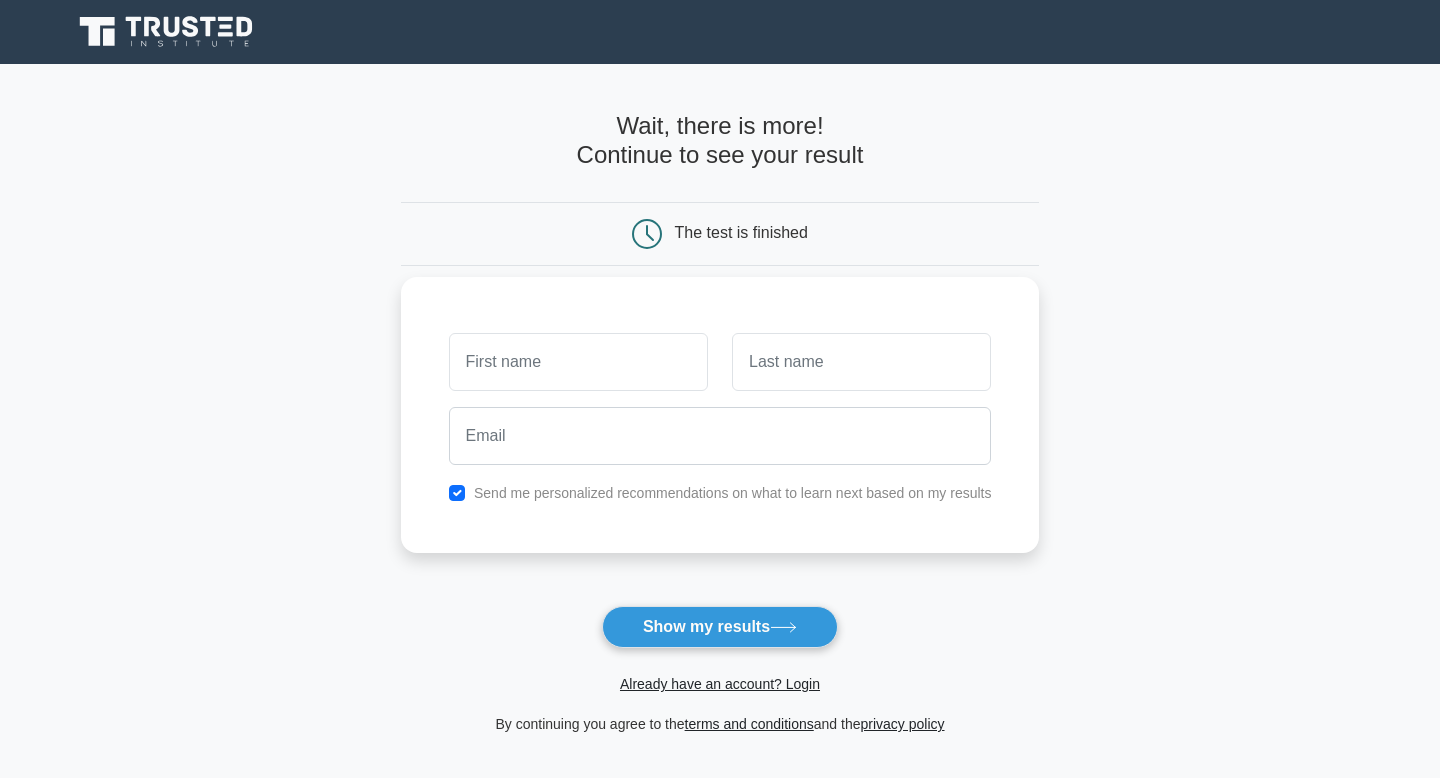 click at bounding box center (578, 362) 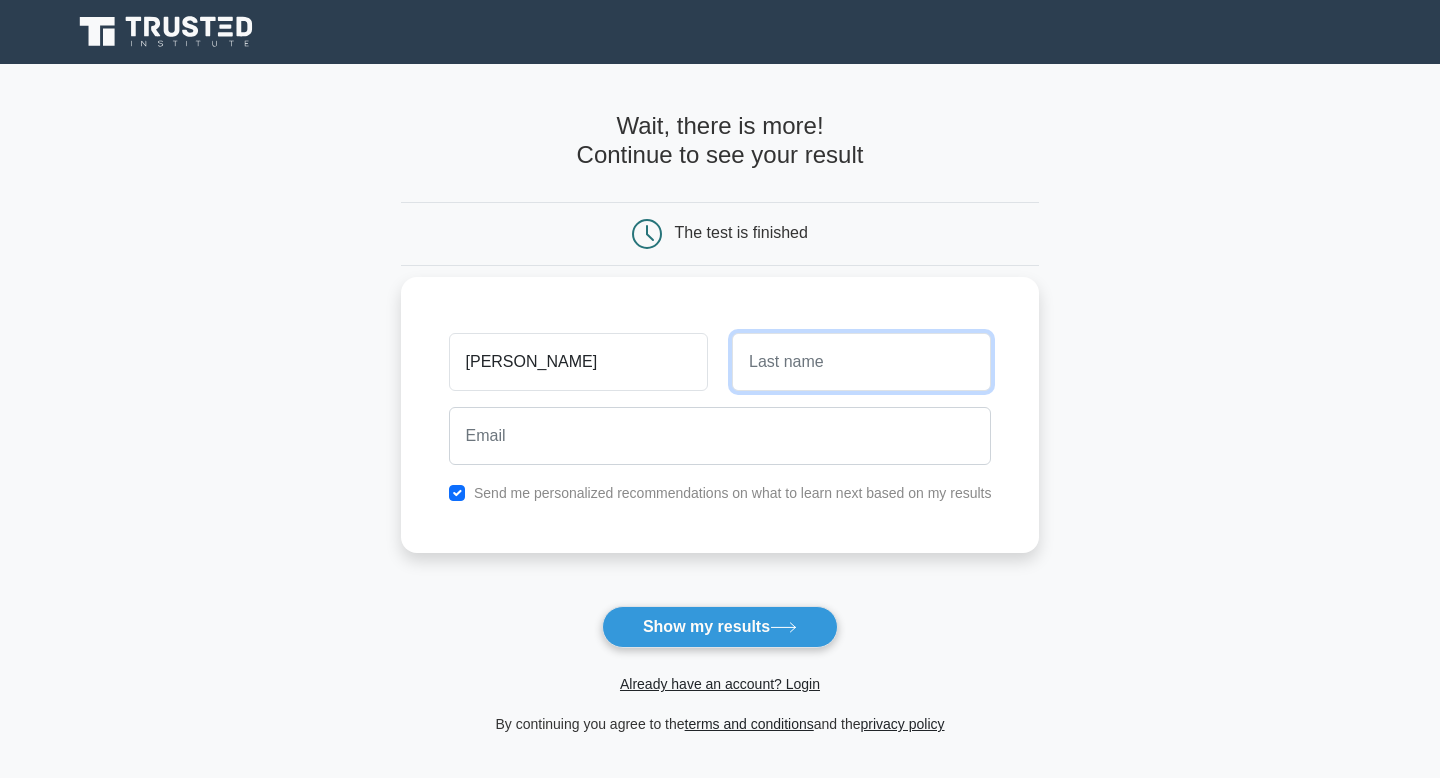 click at bounding box center (861, 362) 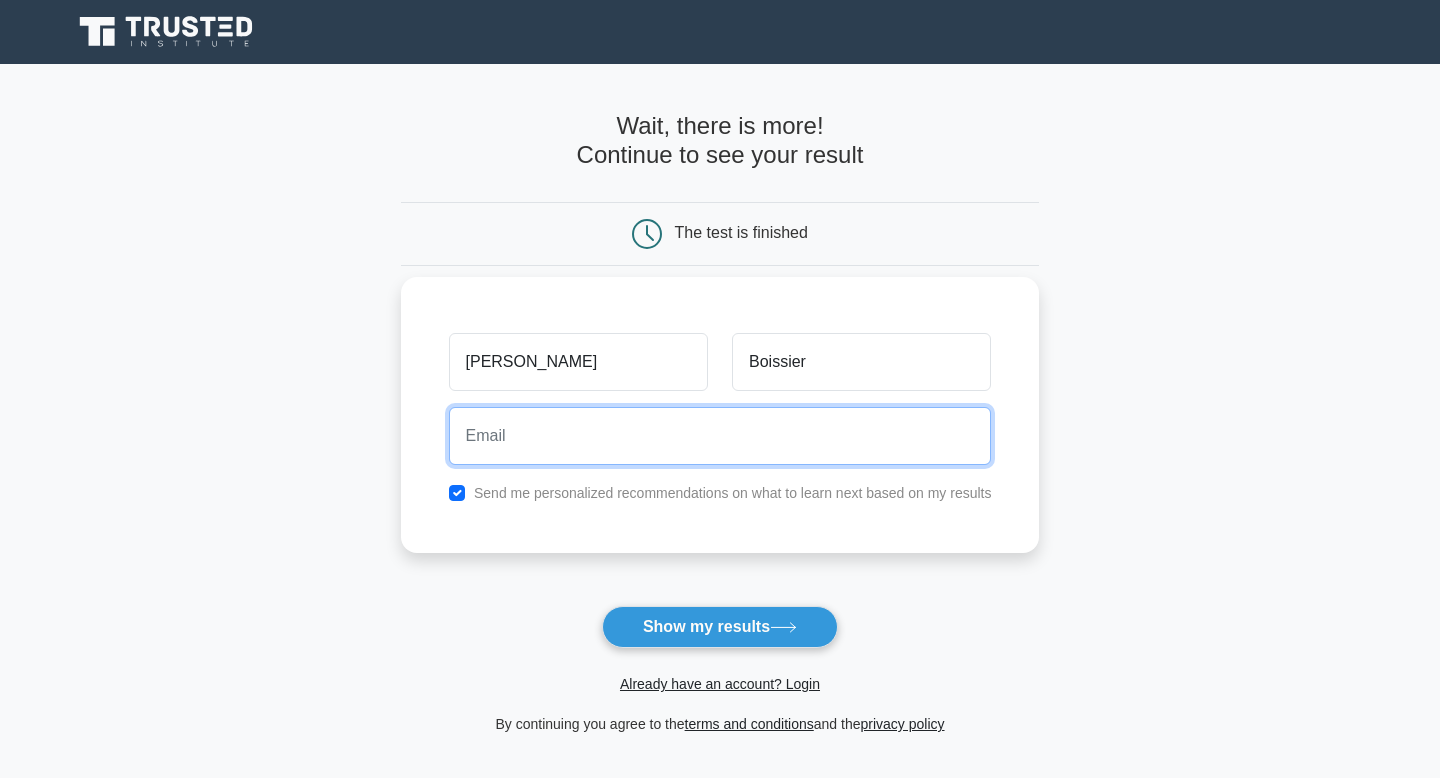 click at bounding box center (720, 436) 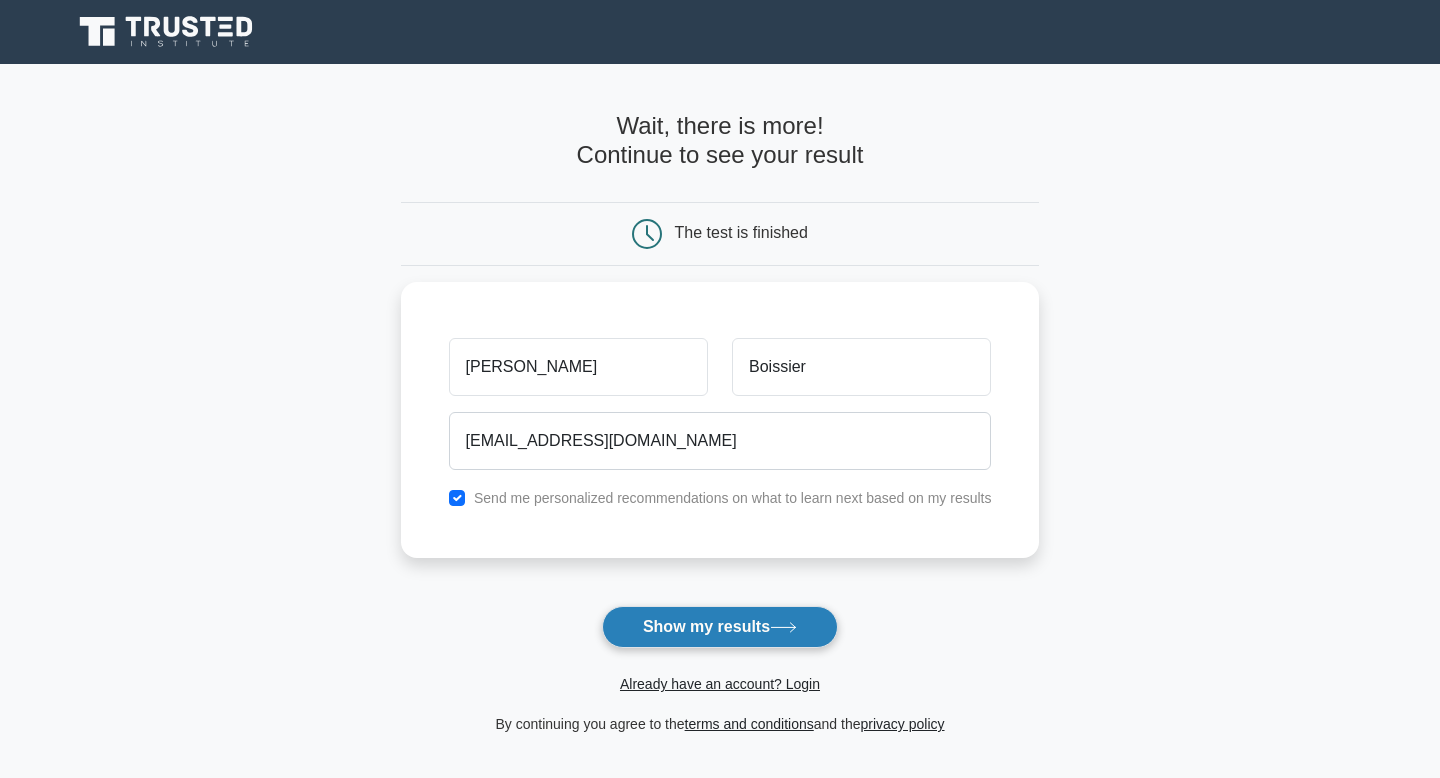 click on "Show my results" at bounding box center [720, 627] 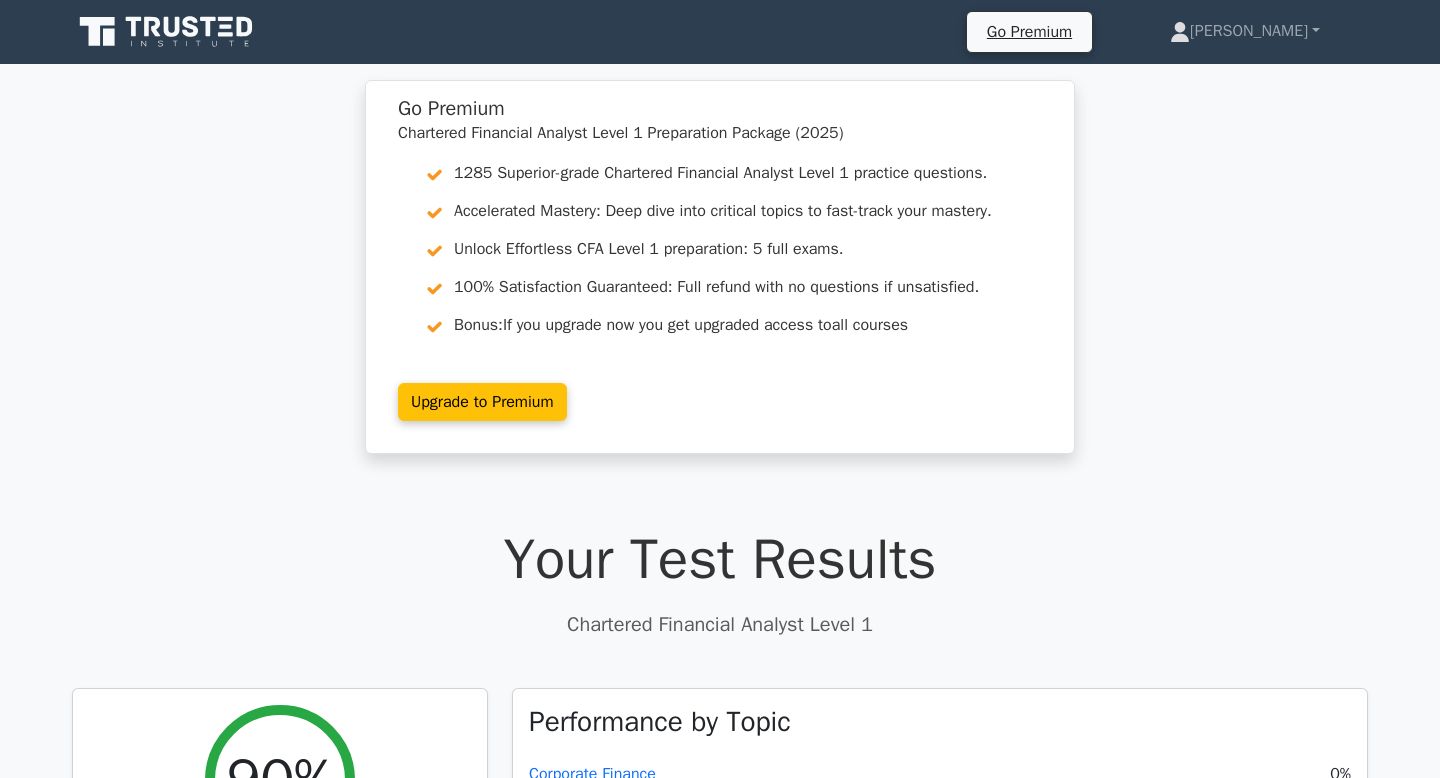 scroll, scrollTop: 0, scrollLeft: 0, axis: both 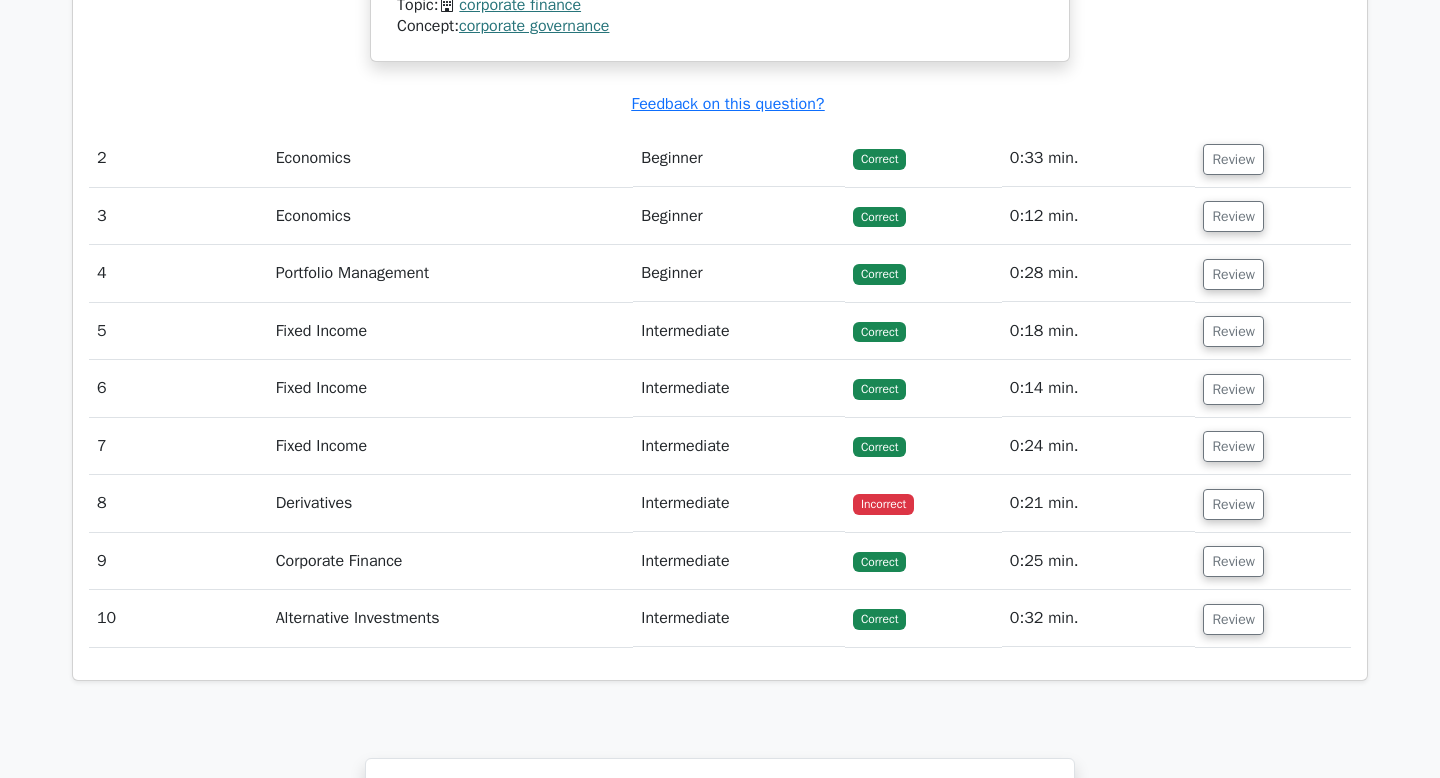 click on "Derivatives" at bounding box center [451, 503] 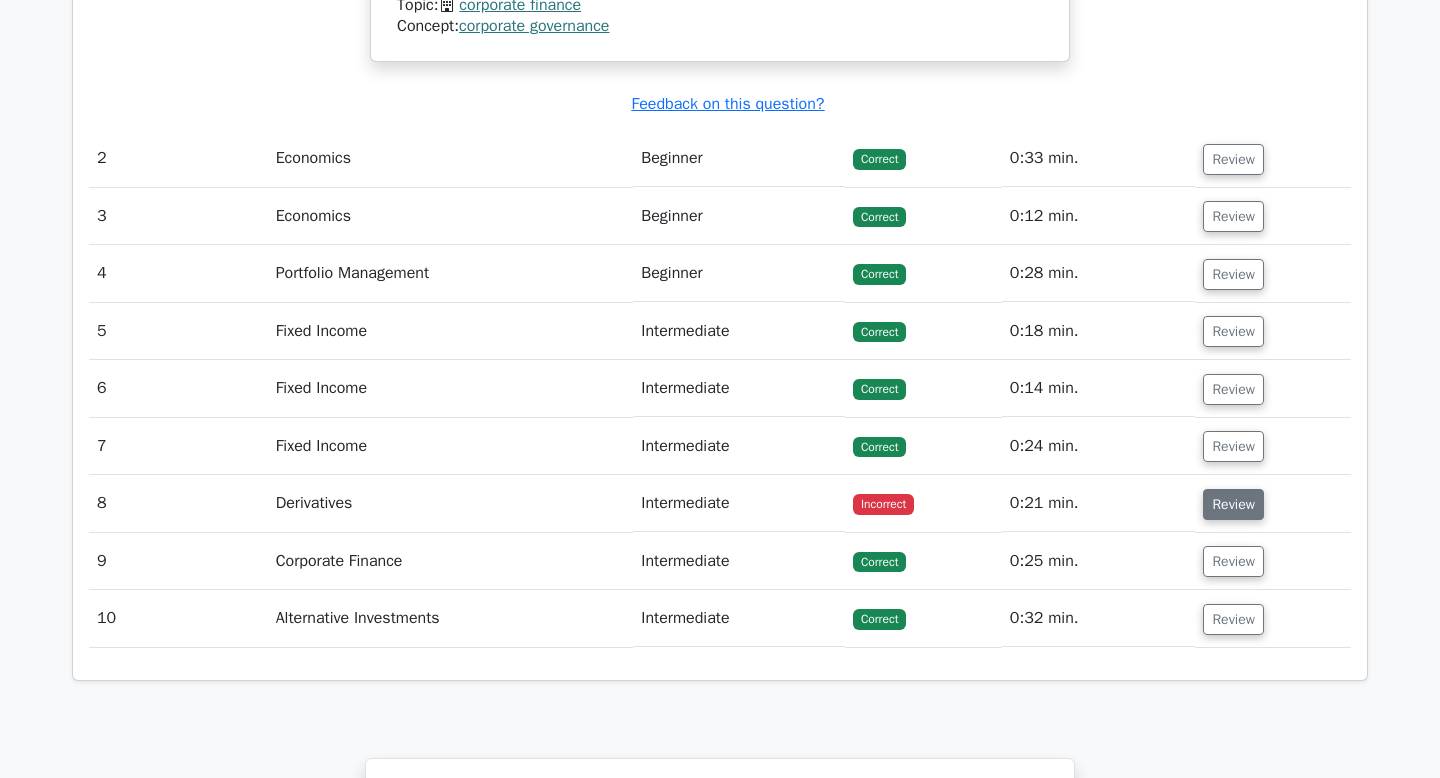 click on "Review" at bounding box center [1233, 504] 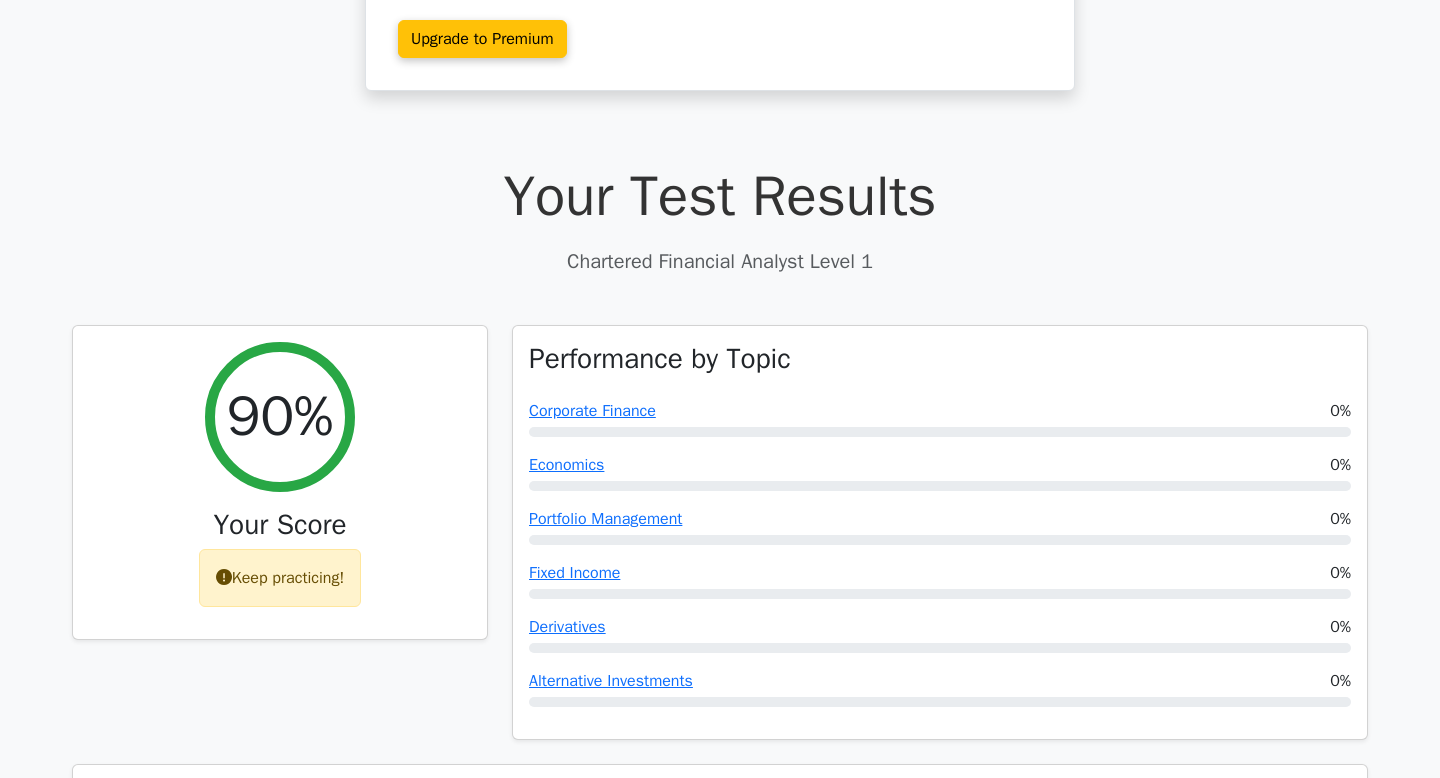 scroll, scrollTop: 356, scrollLeft: 0, axis: vertical 